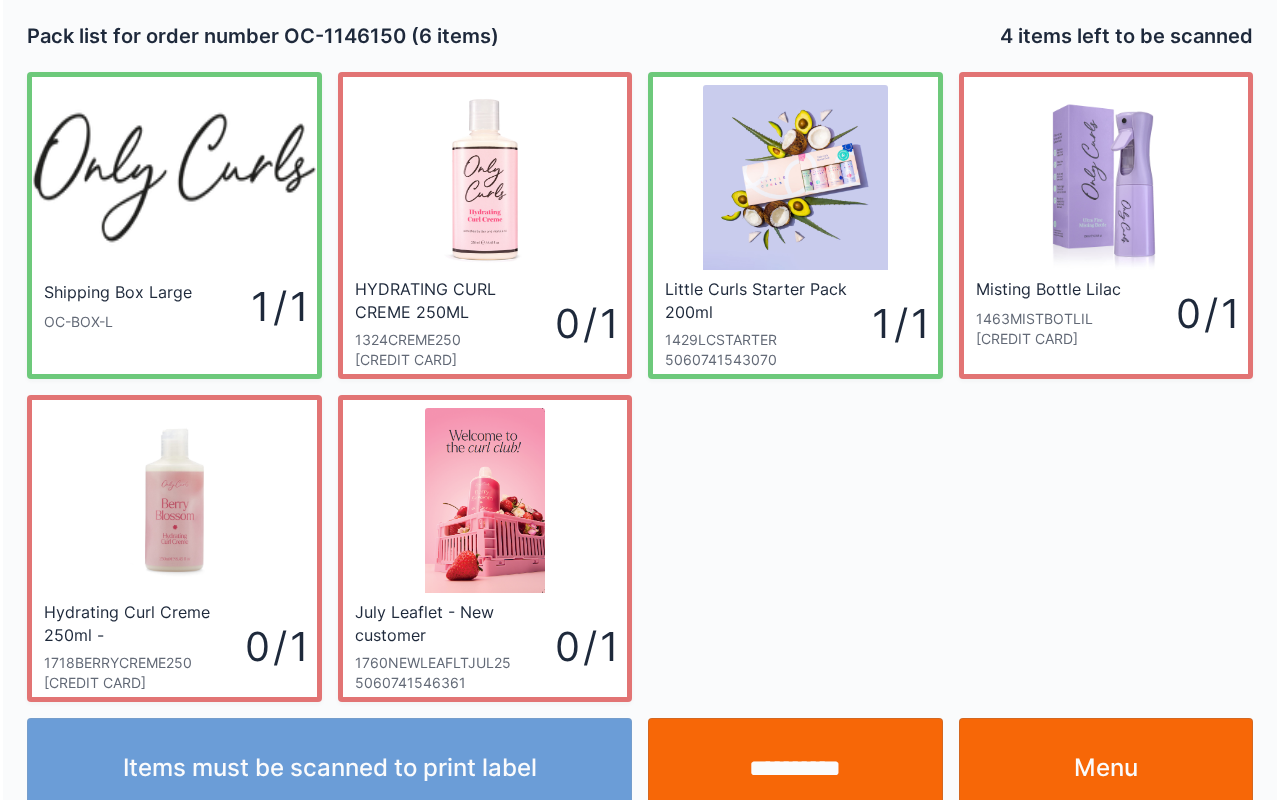 scroll, scrollTop: 36, scrollLeft: 0, axis: vertical 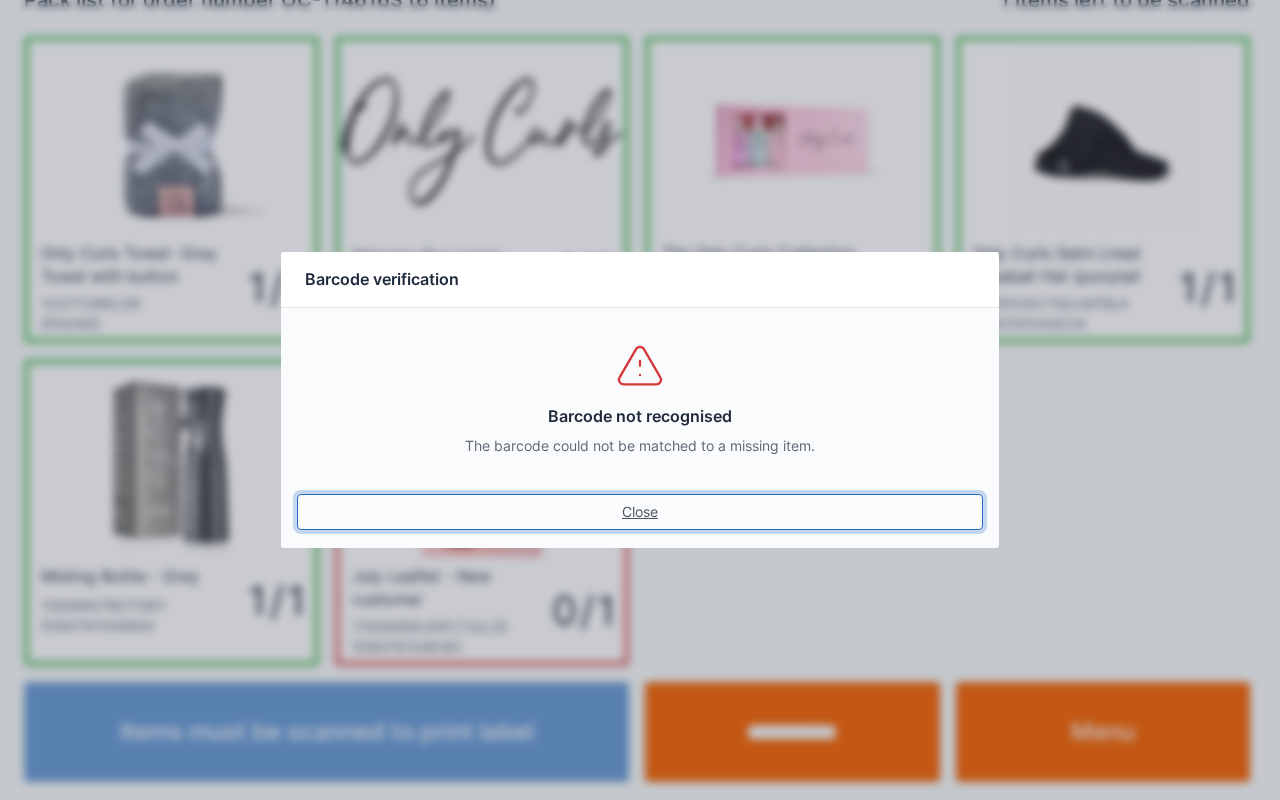 click on "Close" at bounding box center (640, 512) 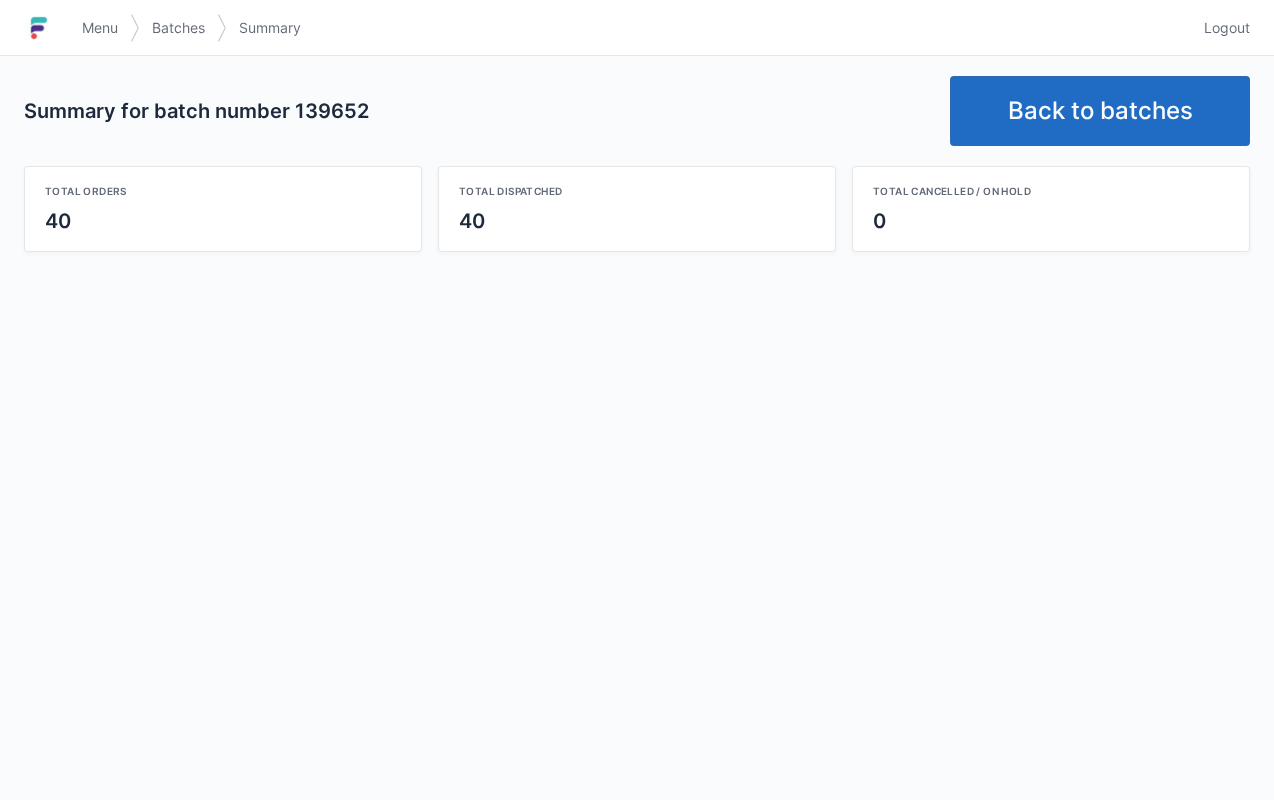 scroll, scrollTop: 0, scrollLeft: 0, axis: both 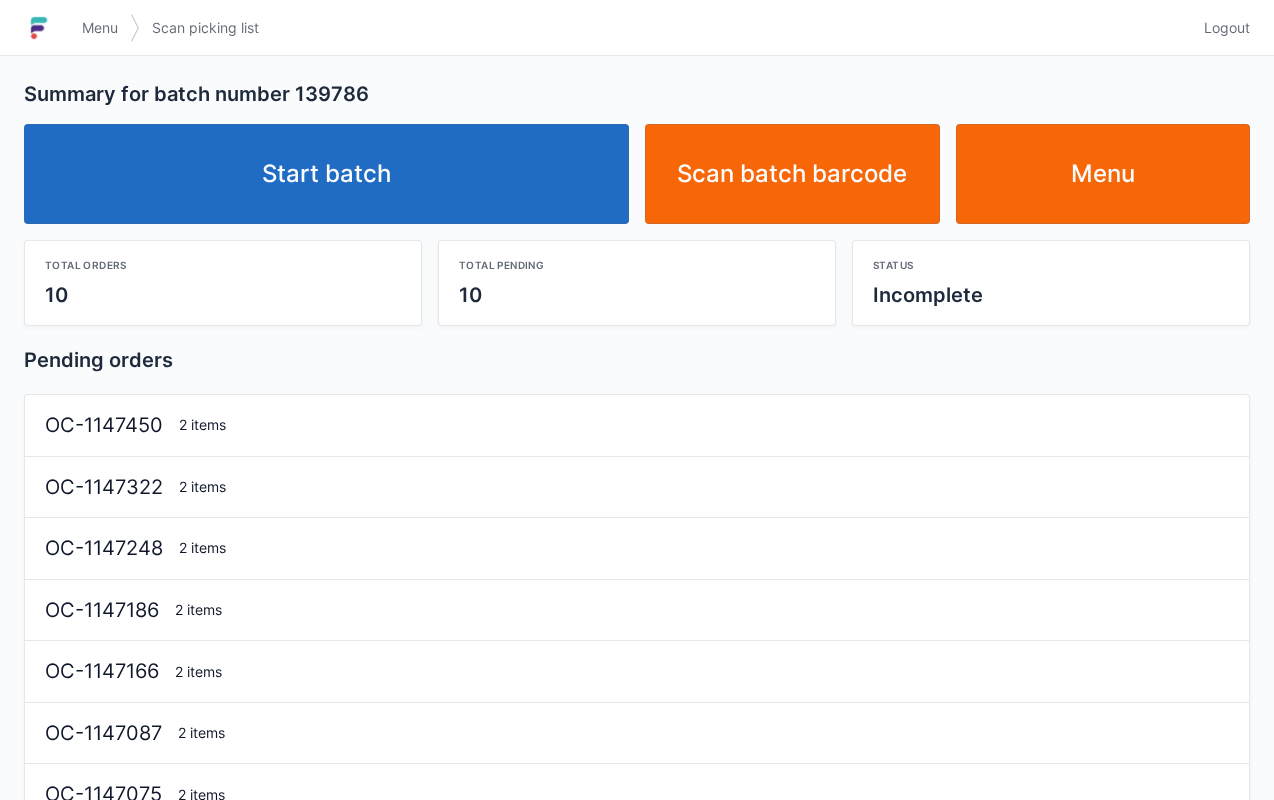 click on "Start batch" at bounding box center (326, 174) 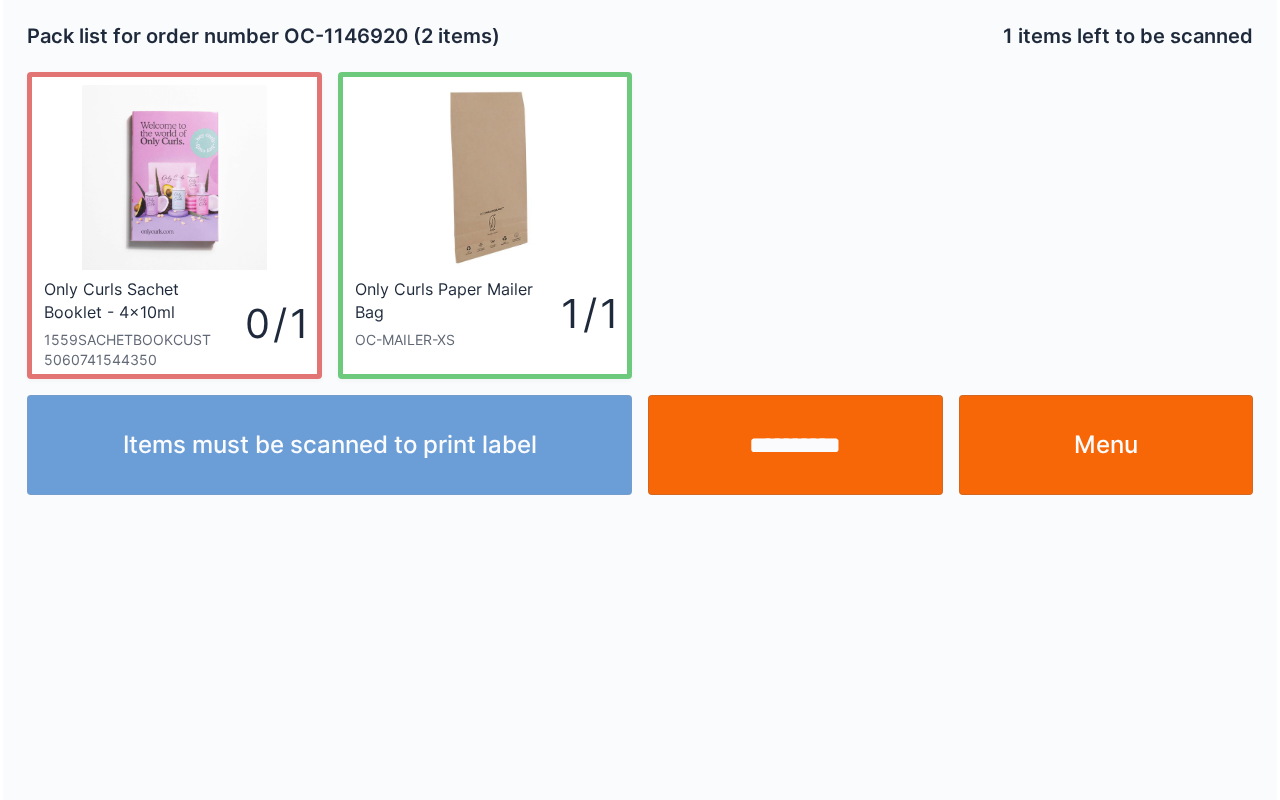 scroll, scrollTop: 0, scrollLeft: 0, axis: both 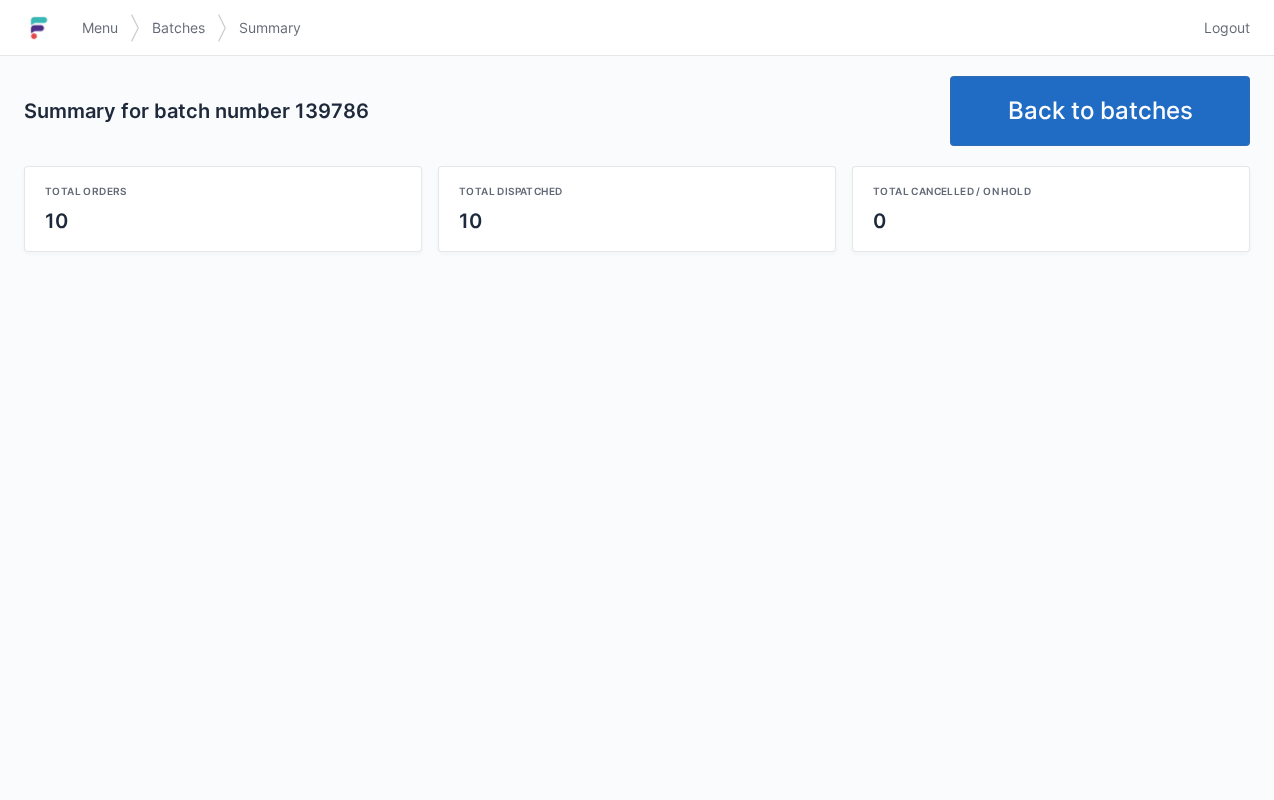 click on "Back to batches" at bounding box center [1100, 111] 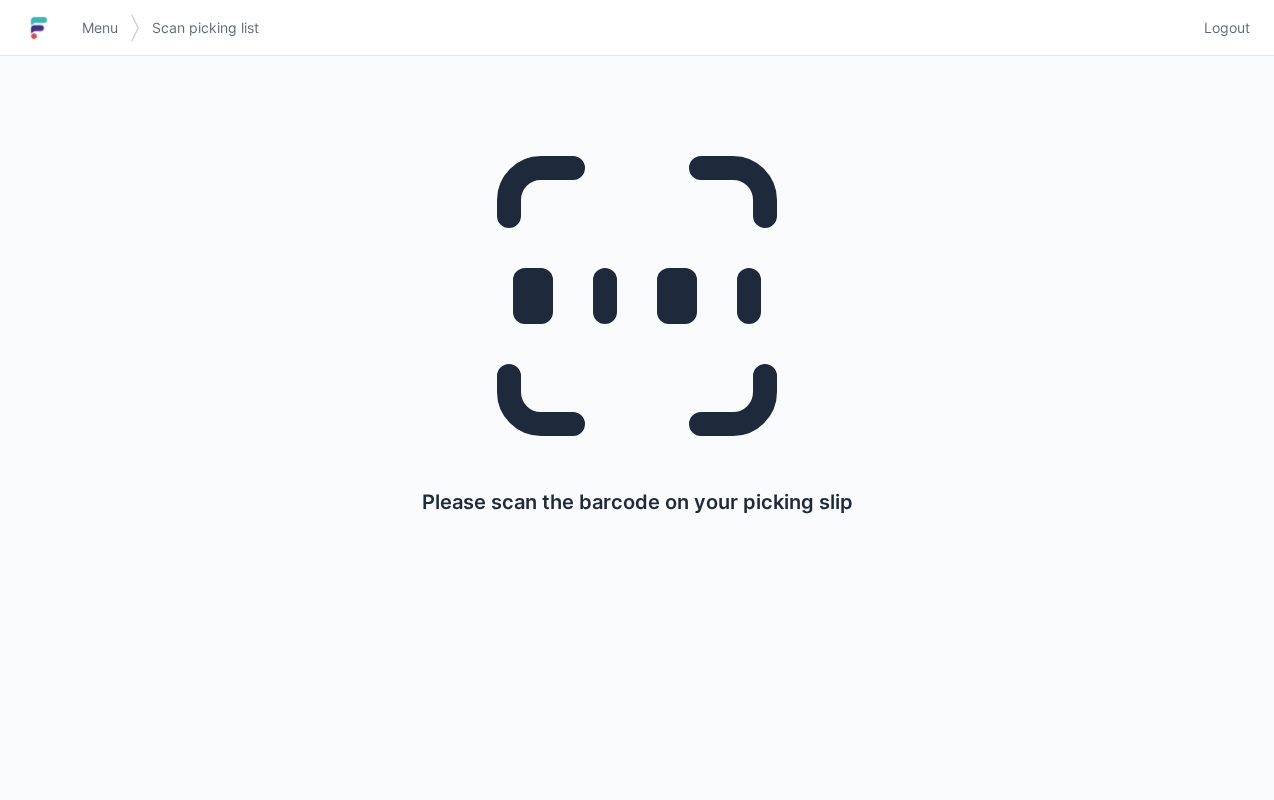 scroll, scrollTop: 0, scrollLeft: 0, axis: both 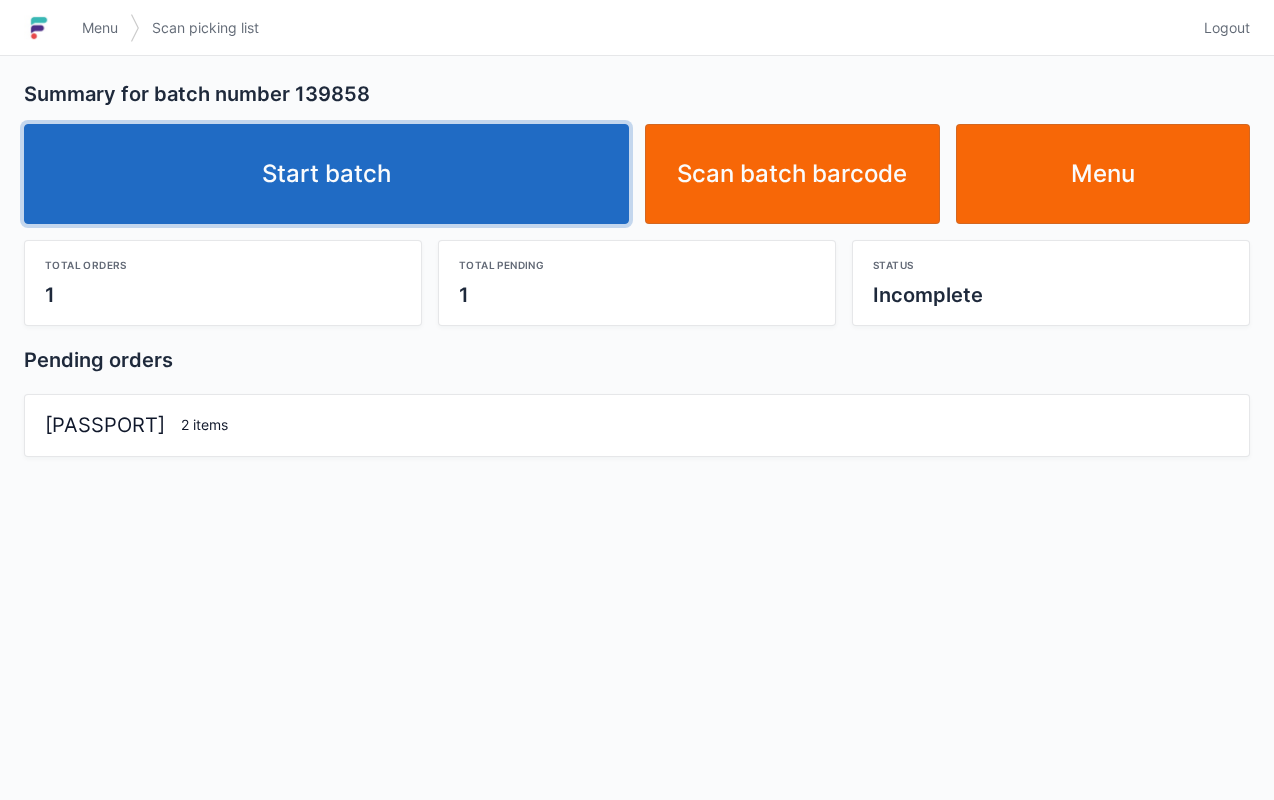 click on "Start batch" at bounding box center (326, 174) 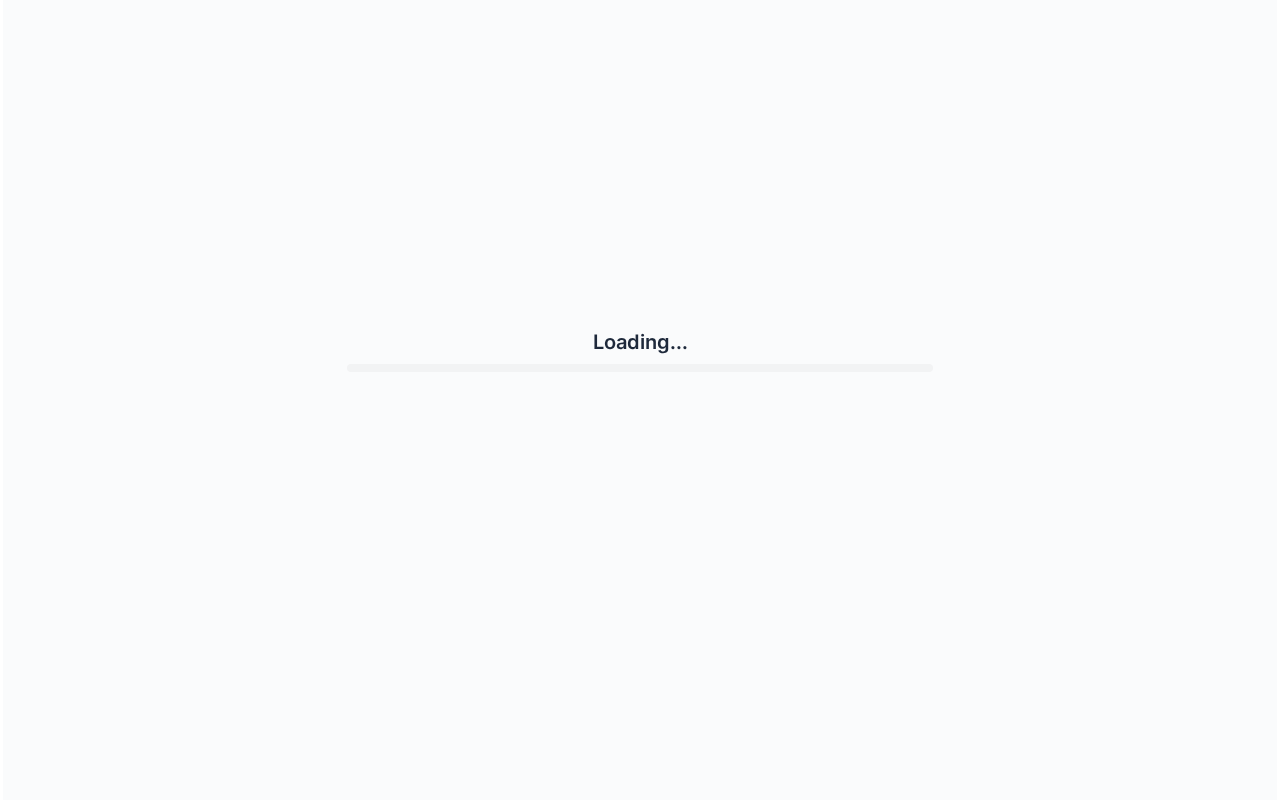 scroll, scrollTop: 0, scrollLeft: 0, axis: both 